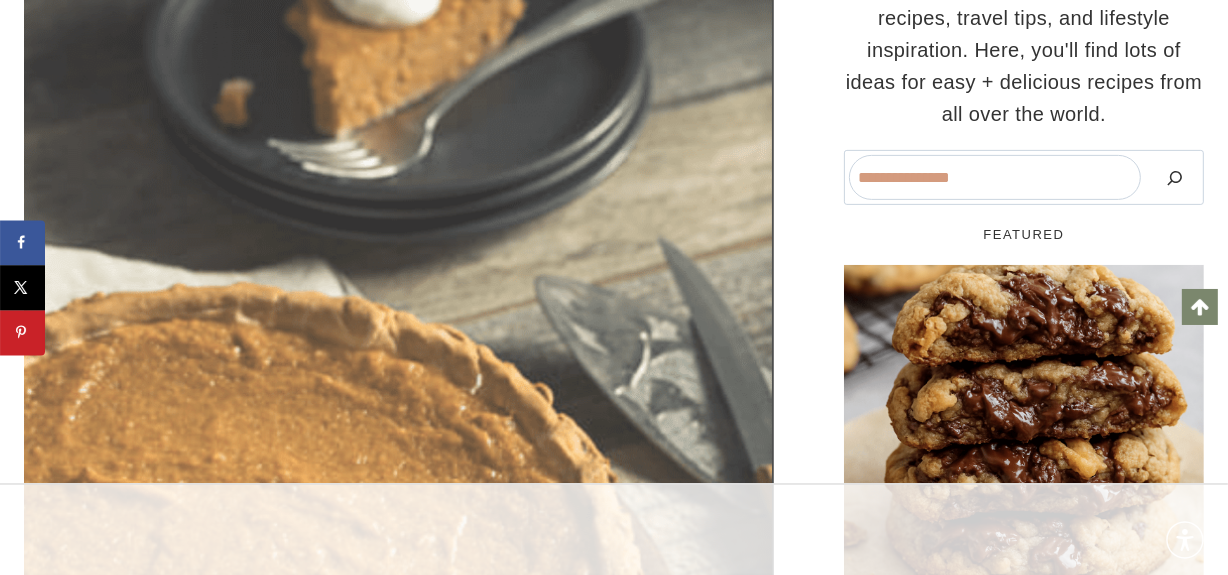 scroll, scrollTop: 827, scrollLeft: 0, axis: vertical 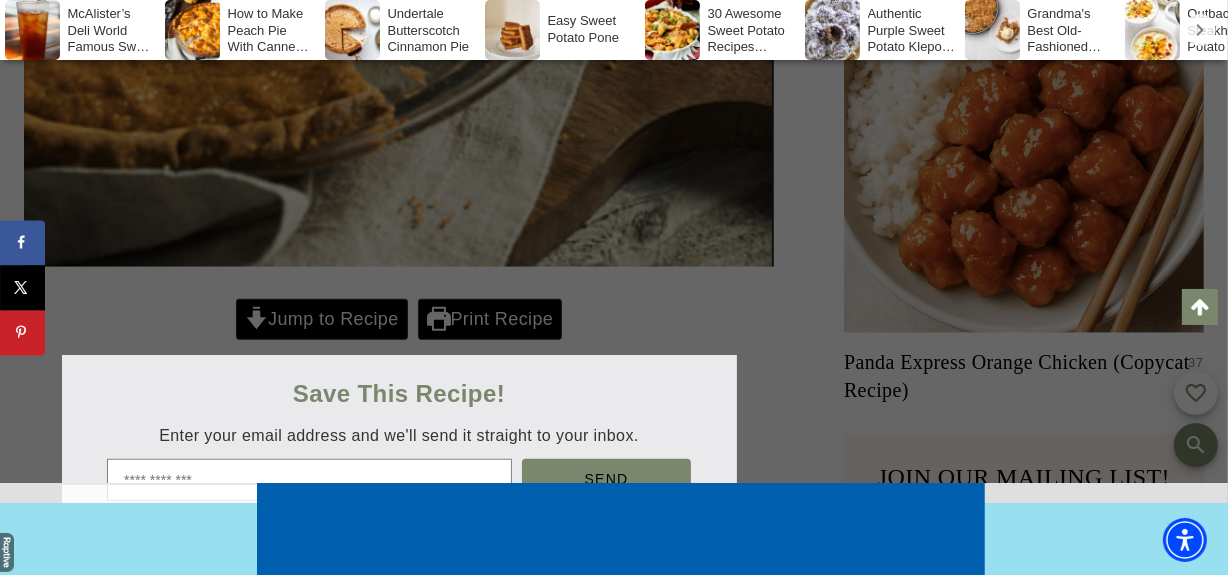 click at bounding box center (614, 287) 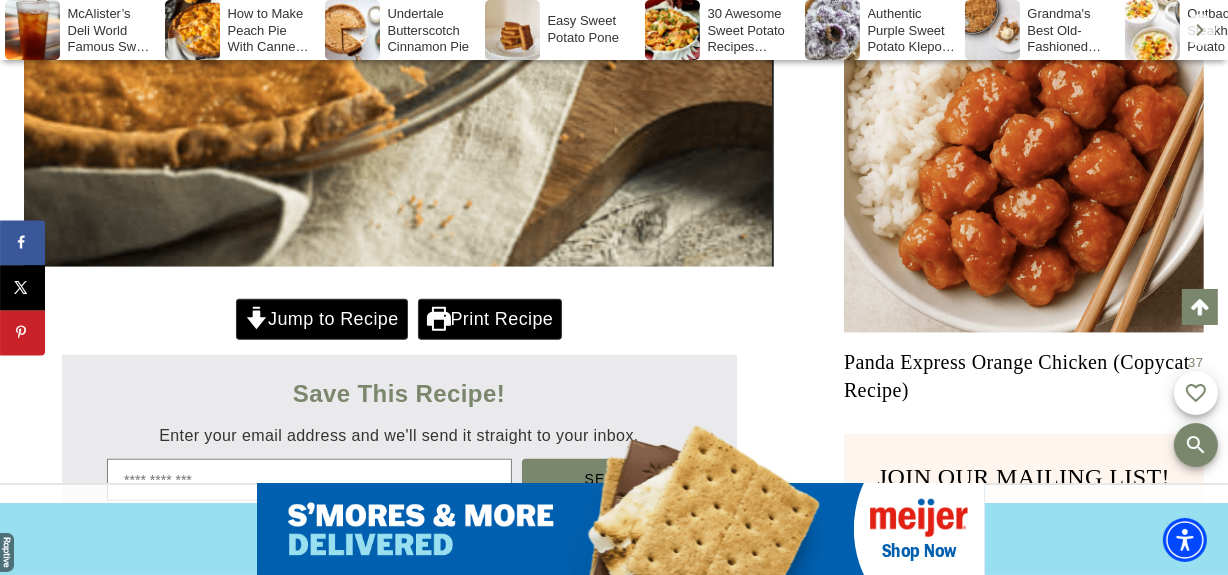 scroll, scrollTop: 0, scrollLeft: 0, axis: both 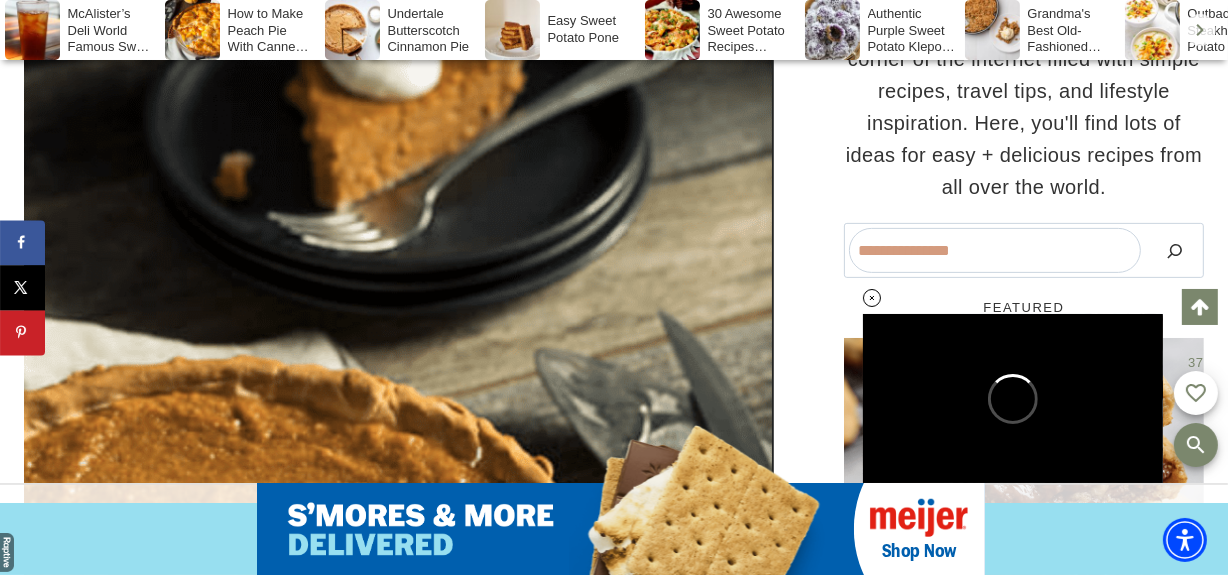click on "Home  »  Recipes  »  Grandma’s Old Fashioned Sweet Potato Pie Recipe
American  |  Baked Goods  |  Dessert  |  Recipes  |  Snack  |  Vegetarian
Grandma’s Old Fashioned Sweet Potato Pie Recipe
October 19, 2021 April 18, 2025
Jump to Recipe
Print Recipe This post may contain affiliate links. Please see my  disclosure policy.  As an Amazon Associate I earn from qualifying purchases.
next stay Ad ends in 0 CC Settings Off Arabic Chinese English French German Hindi Portuguese Spanish Font Color white Font Opacity 100% Font Size 100% Font Family Arial Text Shadow none Background Color black Background Opacity 50% Window Color black Window Opacity 0% White Black Red Green Blue Yellow Magenta Cyan 100% 75% 50% 25% 200% 175% 150% 125% 100% 75% 50% Arial Georgia Garamond Courier New Tahoma Times New Roman Trebuchet MS Verdana None Raised Depressed Uniform Drop Shadow White Black Red Green Blue" at bounding box center (614, 8923) 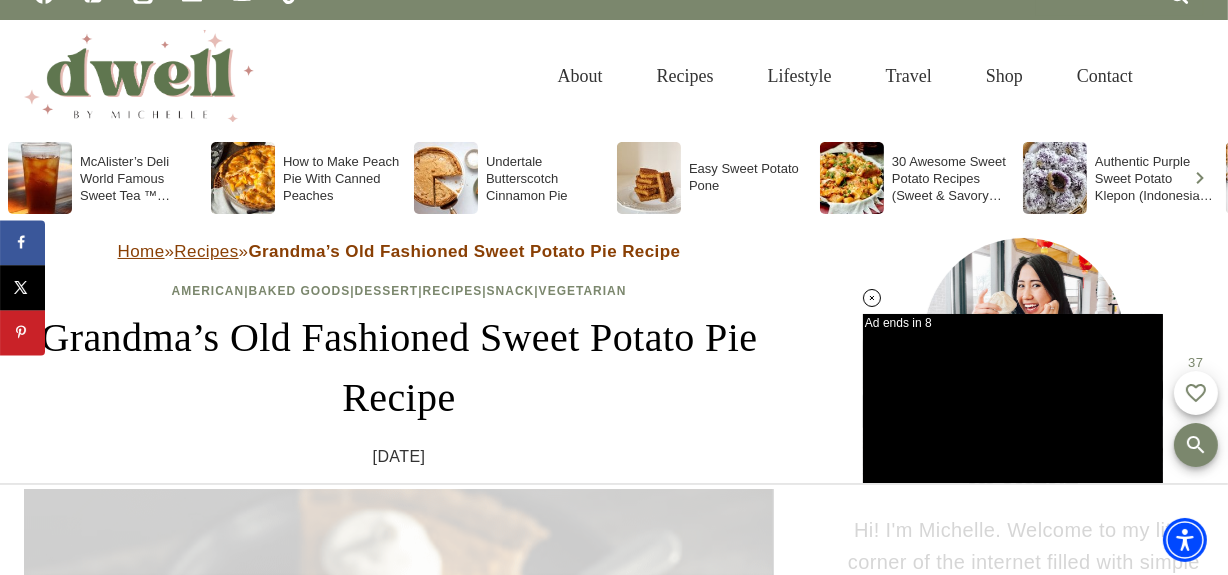 click on "Home  »  Recipes  »  Grandma’s Old Fashioned Sweet Potato Pie Recipe
American  |  Baked Goods  |  Dessert  |  Recipes  |  Snack  |  Vegetarian
Grandma’s Old Fashioned Sweet Potato Pie Recipe
October 19, 2021 April 18, 2025
Jump to Recipe
Print Recipe This post may contain affiliate links. Please see my  disclosure policy.  As an Amazon Associate I earn from qualifying purchases.
next stay Ad ends in 8 CC Settings Off Arabic Chinese English French German Hindi Portuguese Spanish Font Color white Font Opacity 100% Font Size 100% Font Family Arial Text Shadow none Background Color black Background Opacity 50% Window Color black Window Opacity 0% White Black Red Green Blue Yellow Magenta Cyan 100% 75% 50% 25% 200% 175% 150% 125% 100% 75% 50% Arial Georgia Garamond Courier New Tahoma Times New Roman Trebuchet MS Verdana None Raised Depressed Uniform Drop Shadow White Black Red Green Blue" at bounding box center [614, 9426] 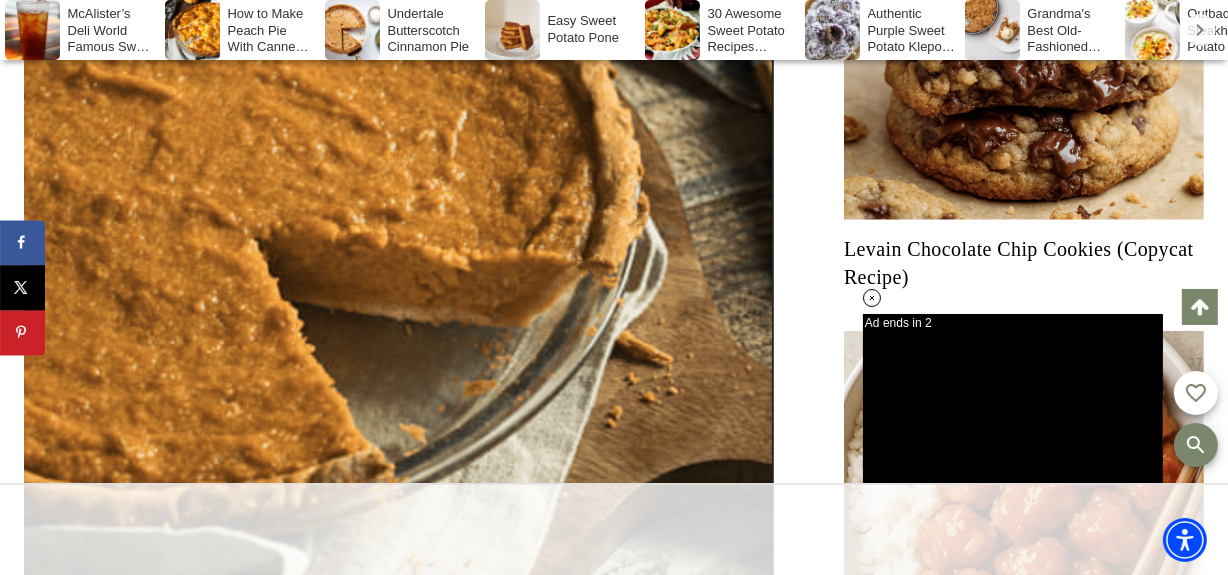 scroll, scrollTop: 1015, scrollLeft: 0, axis: vertical 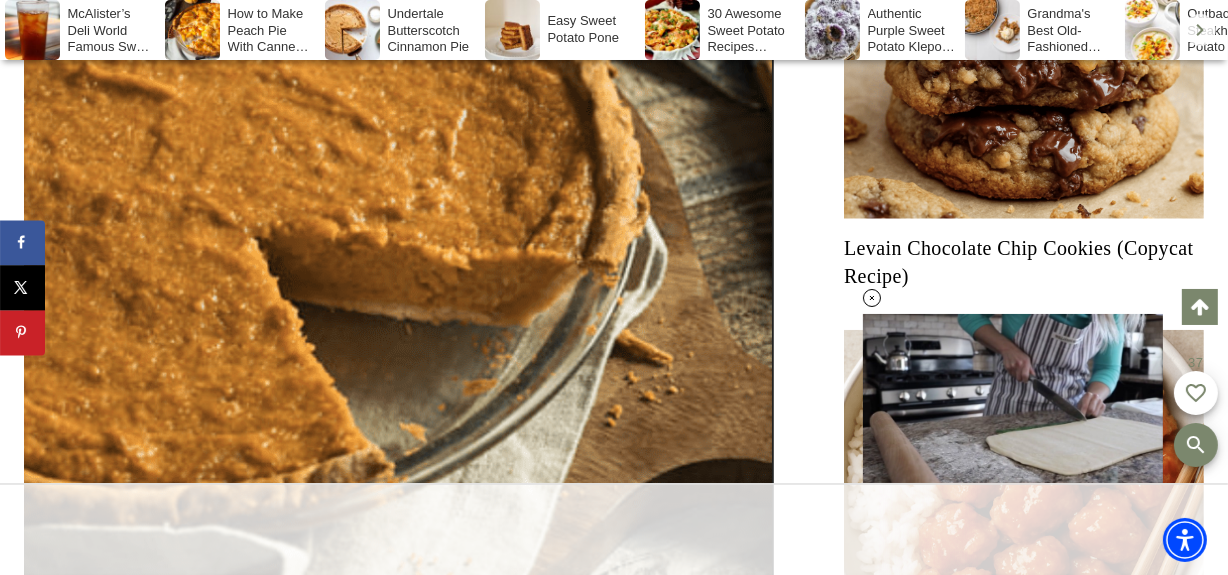 click on "Levain Chocolate Chip Cookies (Copycat Recipe)" at bounding box center (1024, 262) 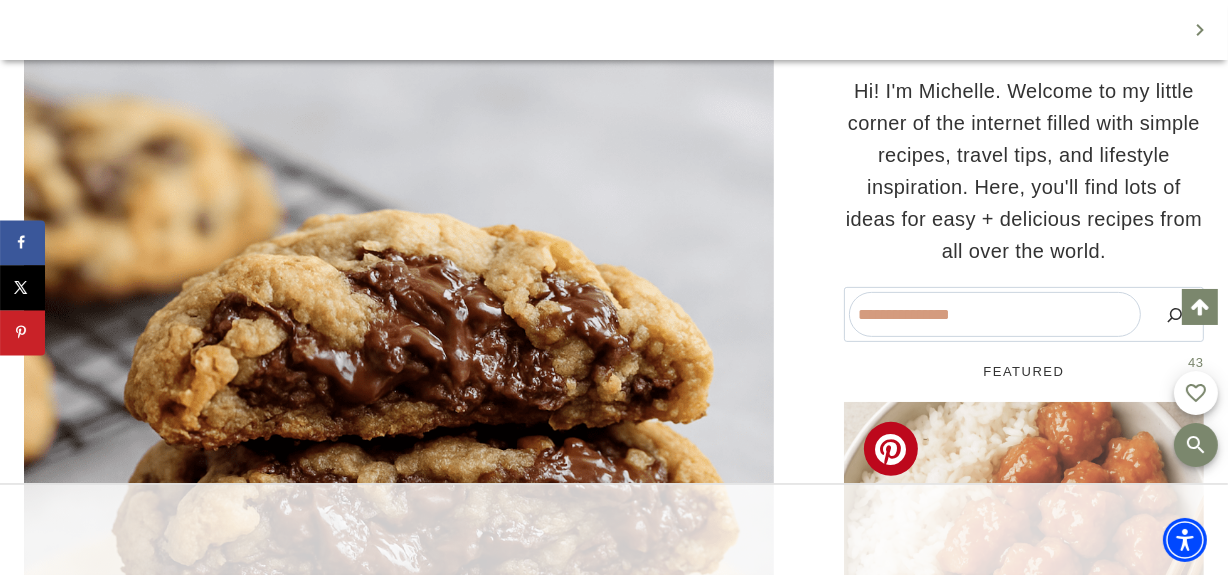 scroll, scrollTop: 1418, scrollLeft: 0, axis: vertical 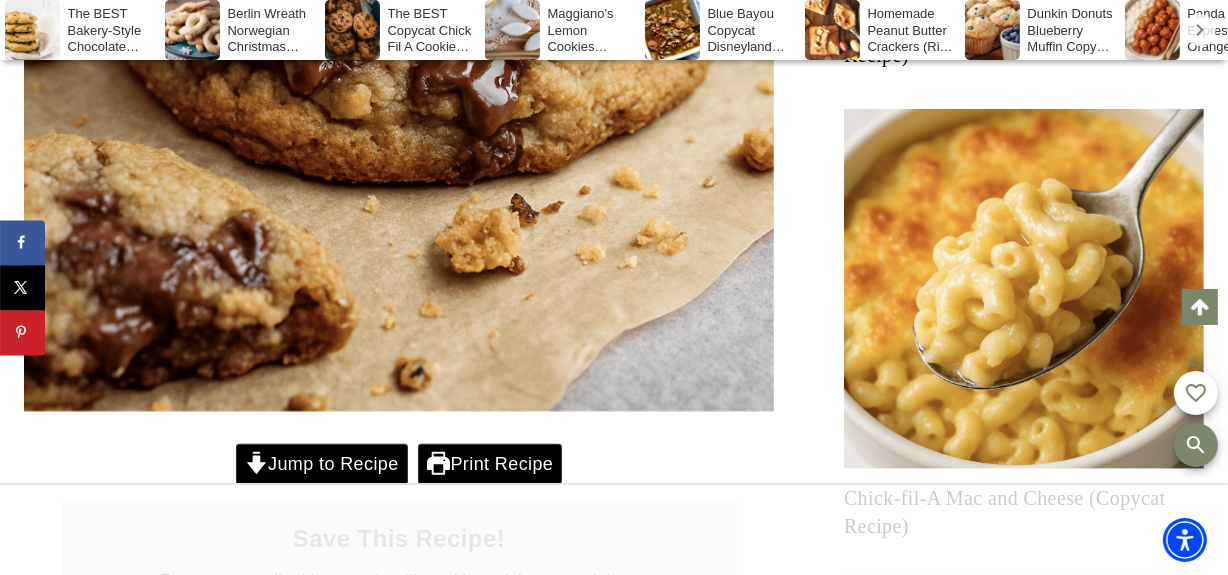 click at bounding box center (614, 530) 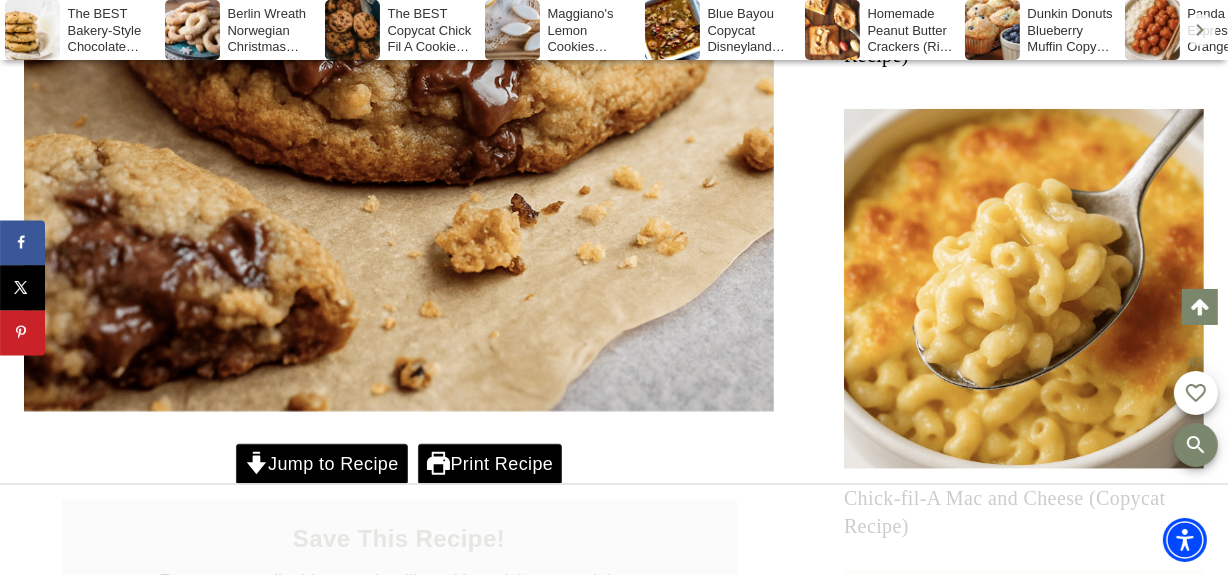 click on "Jump to Recipe" at bounding box center [322, 464] 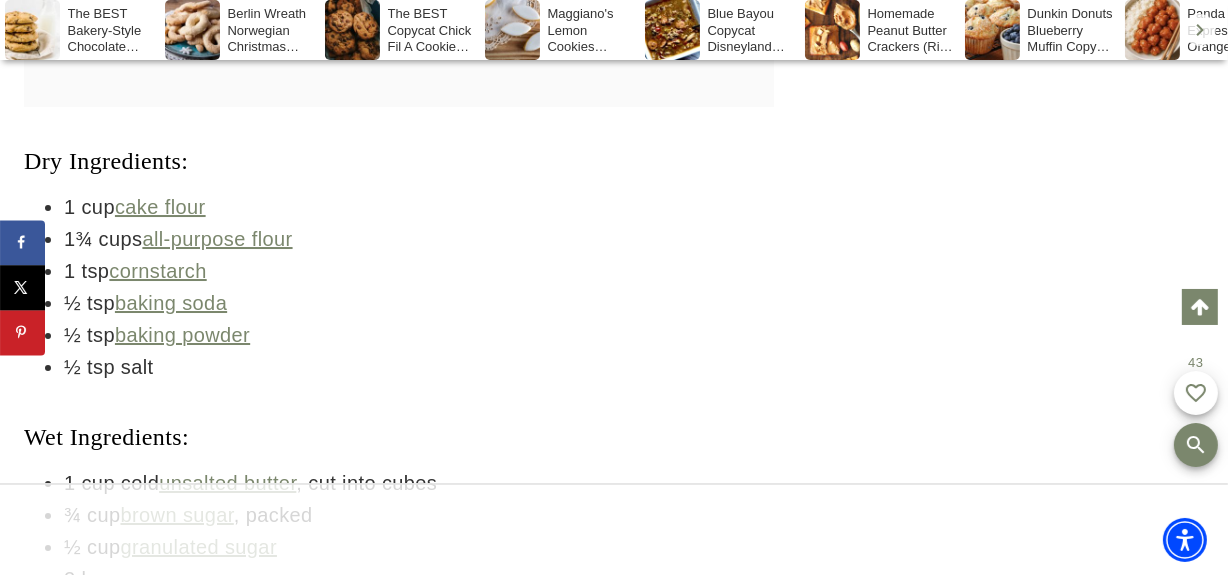 scroll, scrollTop: 0, scrollLeft: 0, axis: both 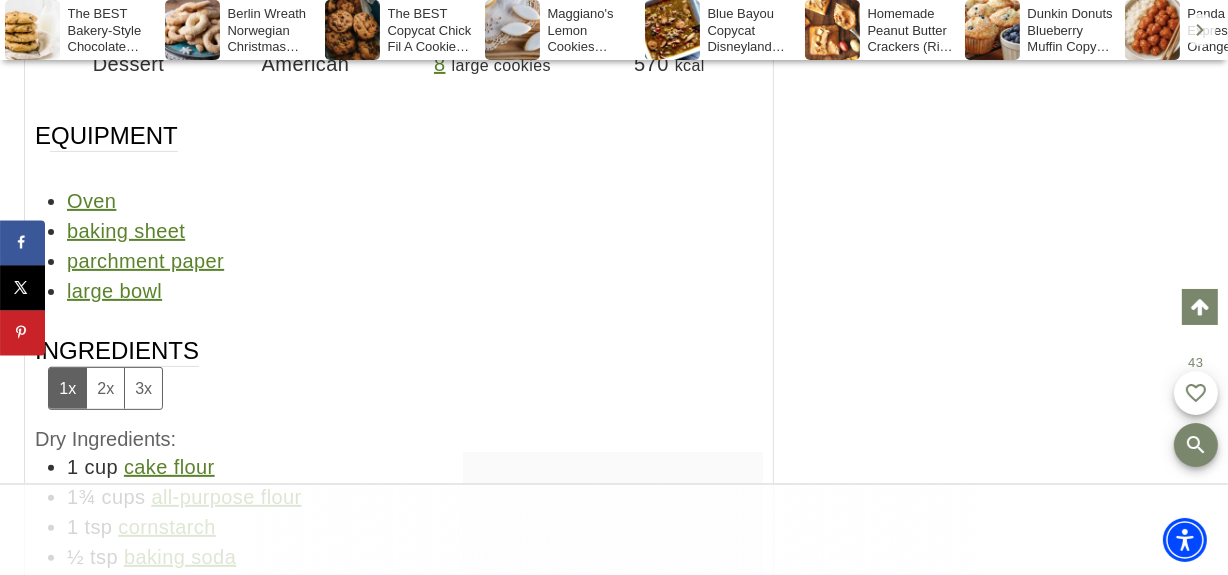 click on "Home  »  Recipes  »  Levain Chocolate Chip Cookies (Copycat Recipe)
Recipes
Levain Chocolate Chip Cookies (Copycat Recipe)
April 25, 2025 April 25, 2025
Jump to Recipe
Print Recipe This post may contain affiliate links. Please see my  disclosure policy.  As an Amazon Associate I earn from qualifying purchases.
next stay CC Settings Off Arabic Chinese English French German Hindi Portuguese Spanish Font Color white Font Opacity 100% Font Size 100% Font Family Arial Text Shadow none Background Color black Background Opacity 50% Window Color black Window Opacity 0% White Black Red Green Blue Yellow Magenta Cyan 100% 75% 50% 25% 200% 175% 150% 125% 100% 75% 50% Arial Georgia Garamond Courier New Tahoma Times New Roman Trebuchet MS Verdana None Raised Depressed Uniform Drop Shadow White Black Red Green Blue Yellow Magenta Cyan 100% 75% 50% 25% 0% White Black Red Green Blue Yellow Magenta Cyan" at bounding box center (614, -4426) 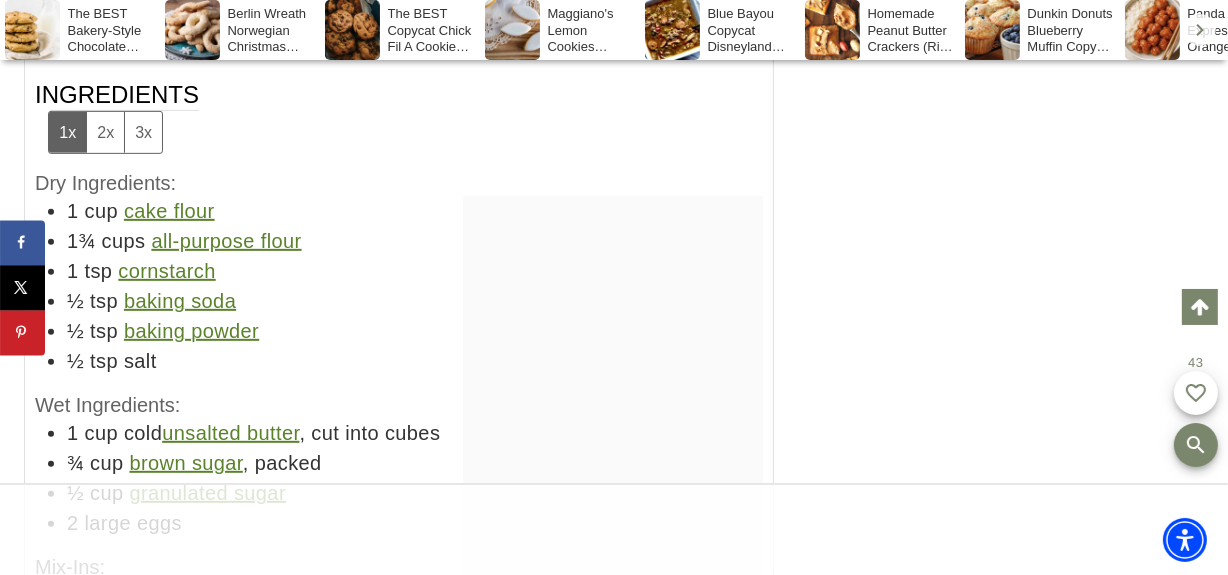 scroll, scrollTop: 14419, scrollLeft: 0, axis: vertical 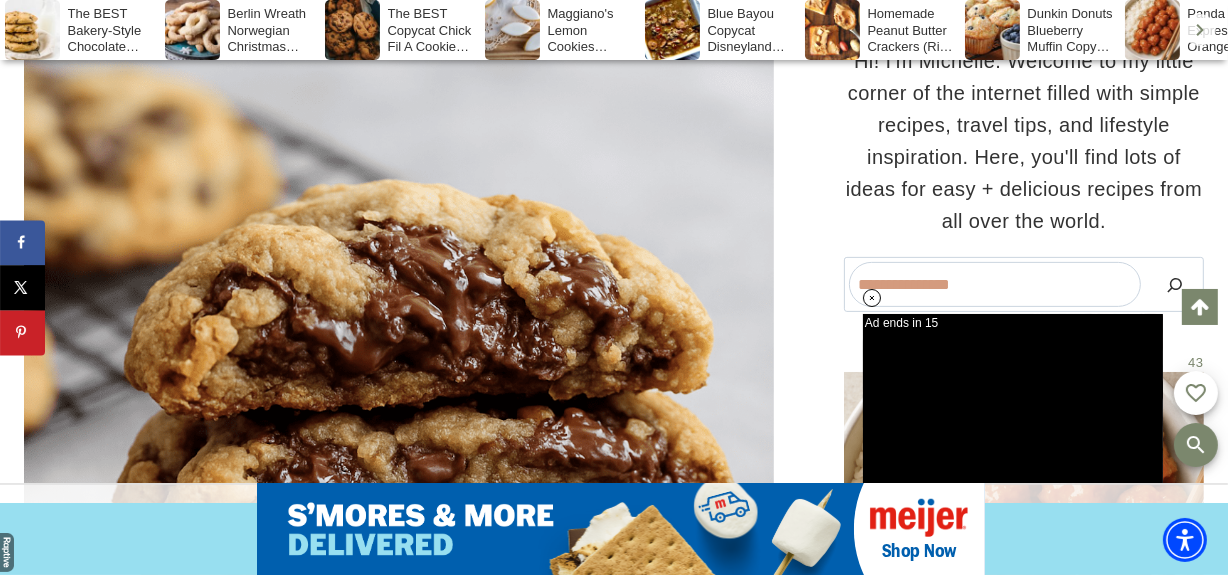 click on "The BEST Bakery-Style Chocolate Chip Cookies" at bounding box center [82, 30] 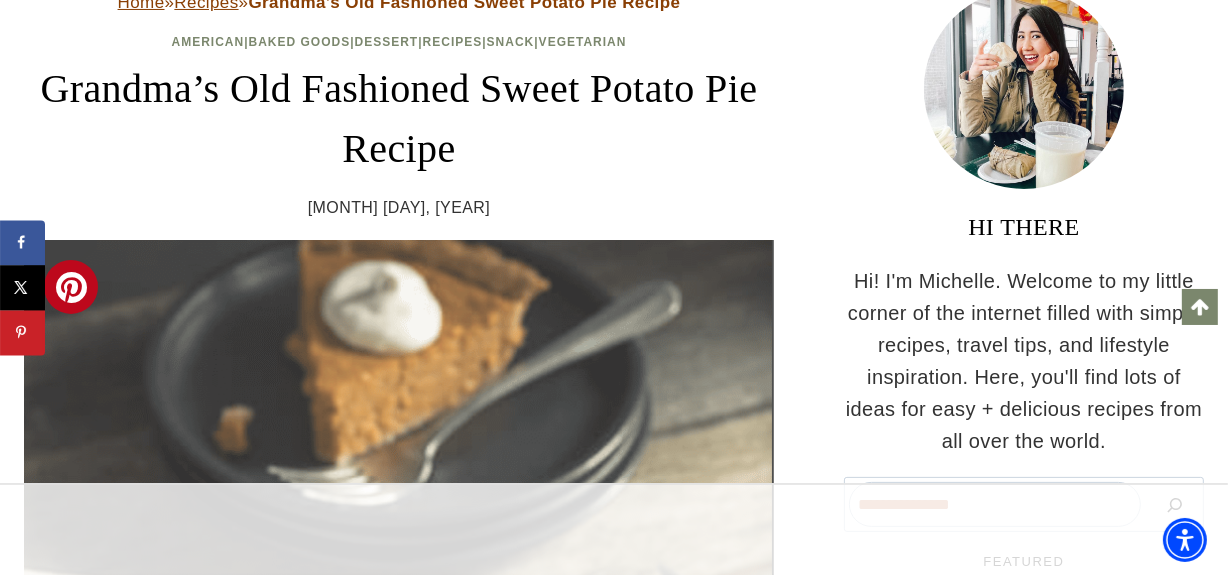 scroll, scrollTop: 327, scrollLeft: 0, axis: vertical 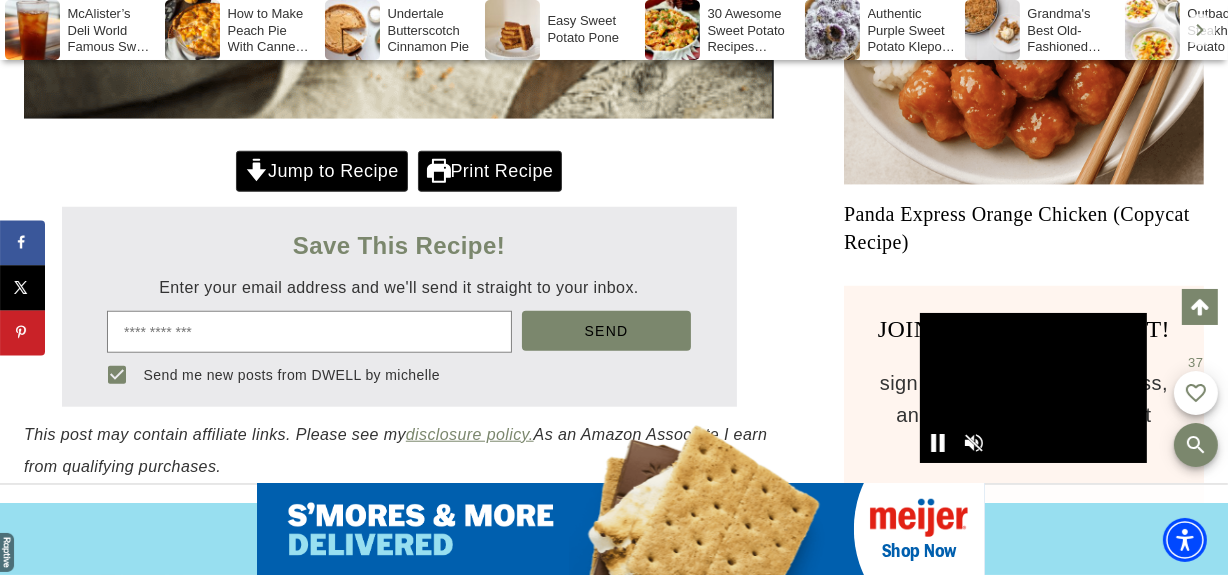 click on "Jump to Recipe" at bounding box center [322, 171] 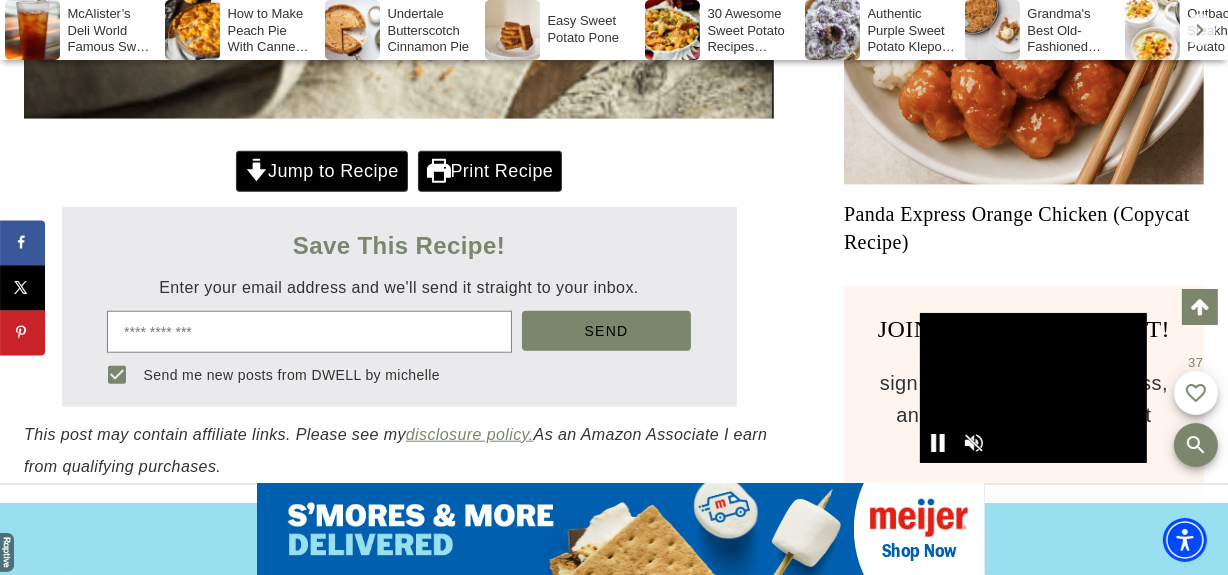 scroll, scrollTop: 12816, scrollLeft: 0, axis: vertical 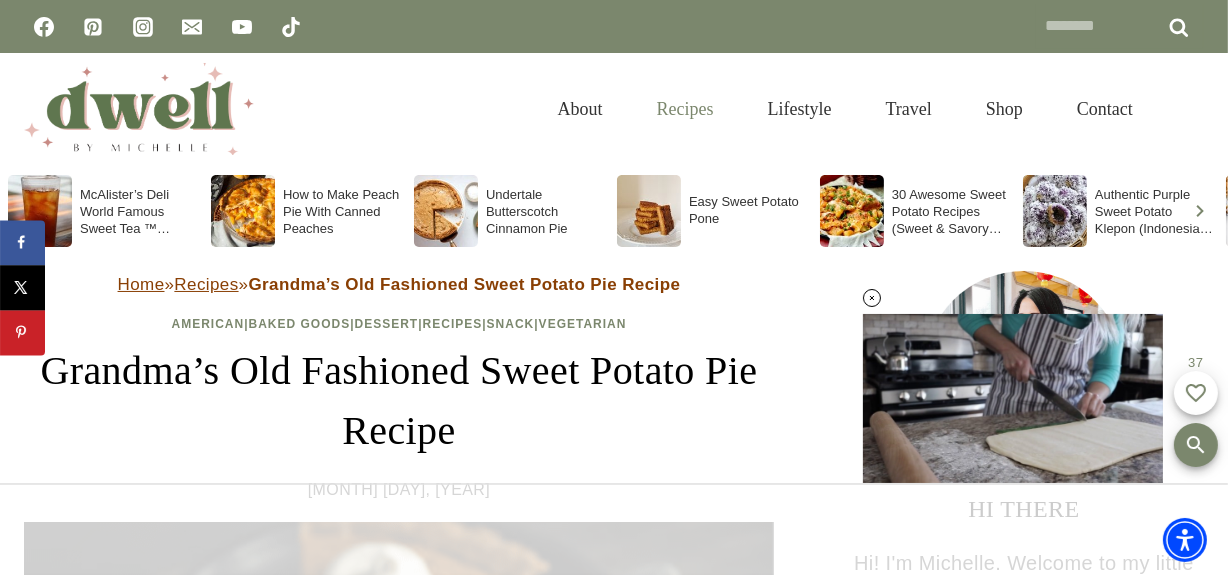 click on "Recipes" at bounding box center [685, 109] 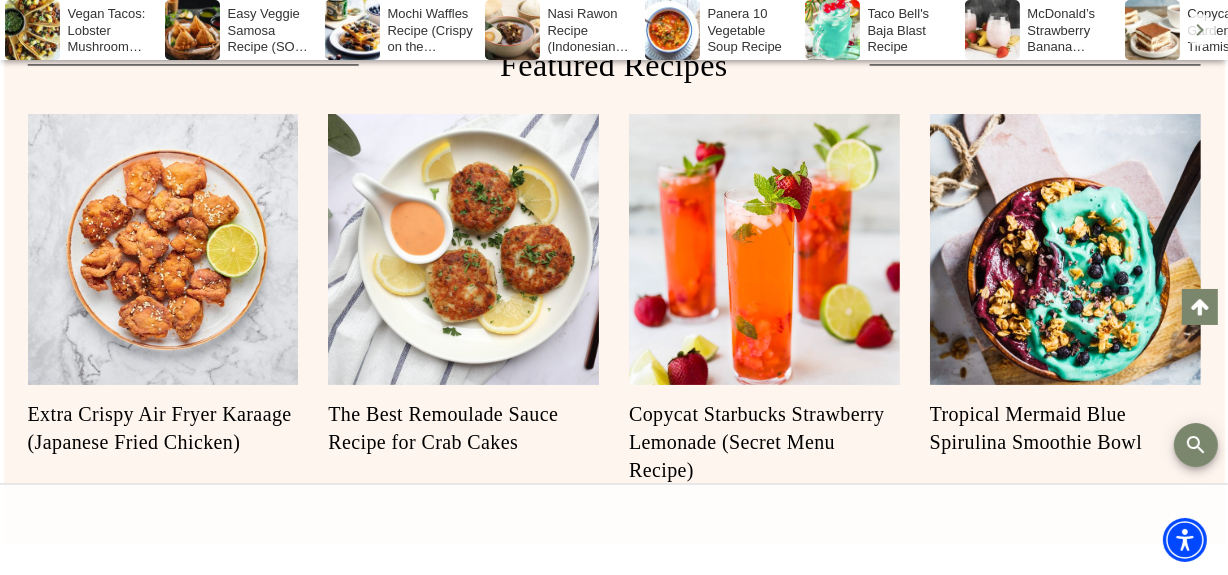 scroll, scrollTop: 327, scrollLeft: 0, axis: vertical 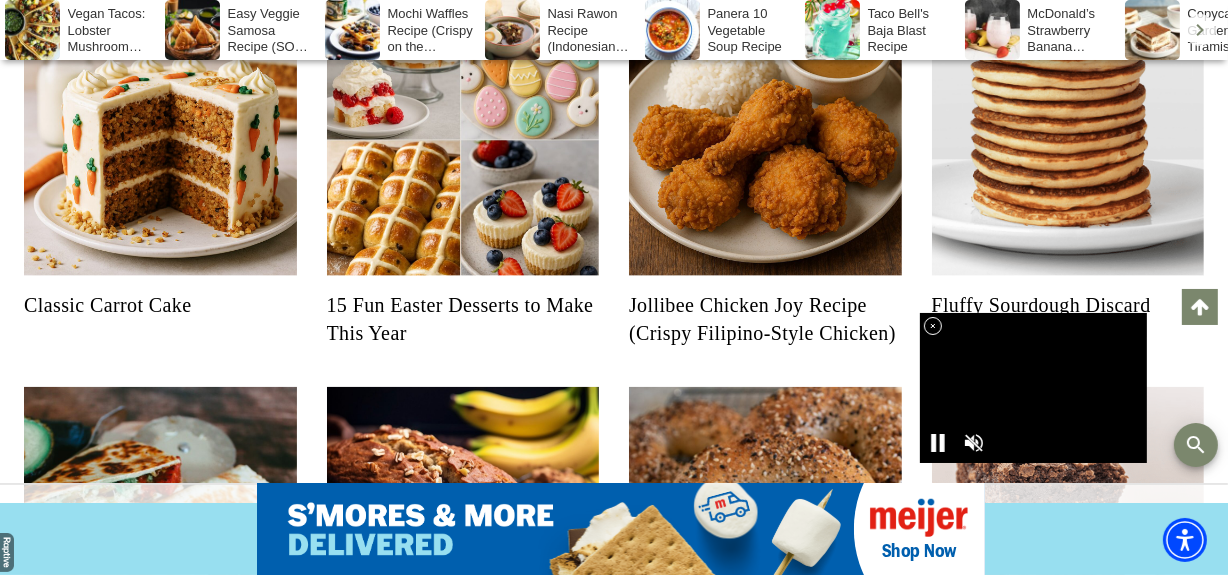 click at bounding box center [160, 140] 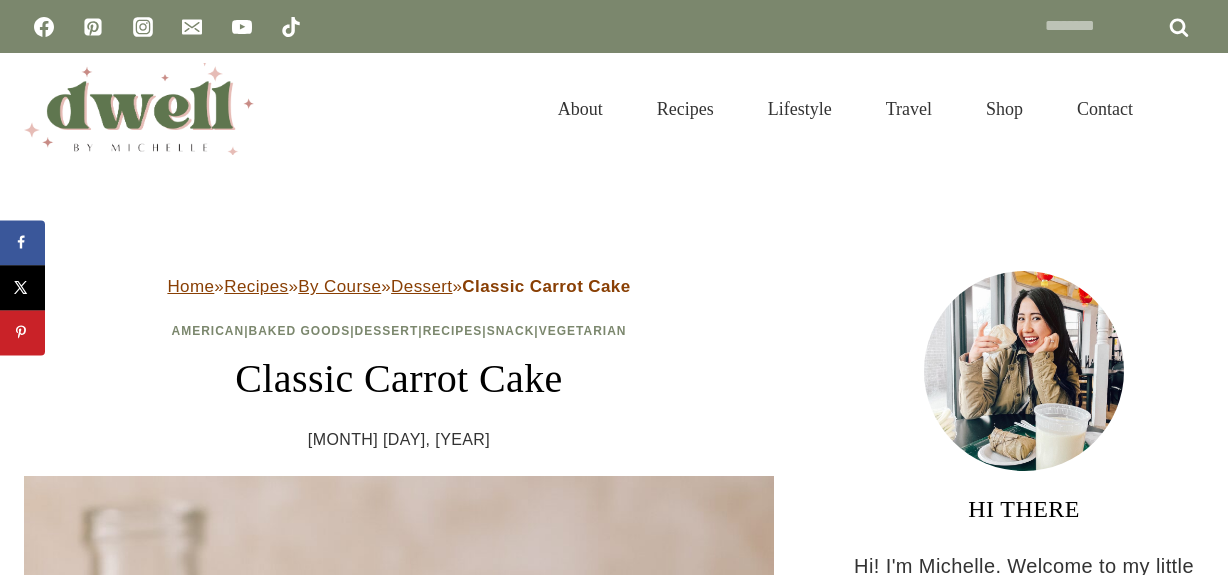 scroll, scrollTop: 0, scrollLeft: 0, axis: both 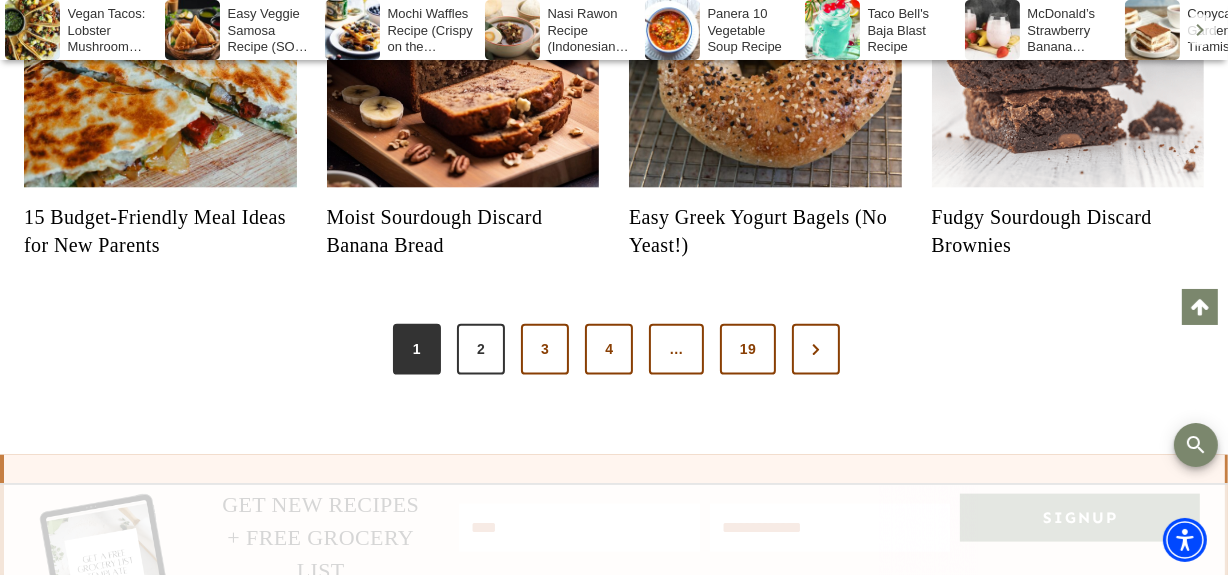 click on "2" at bounding box center [481, 350] 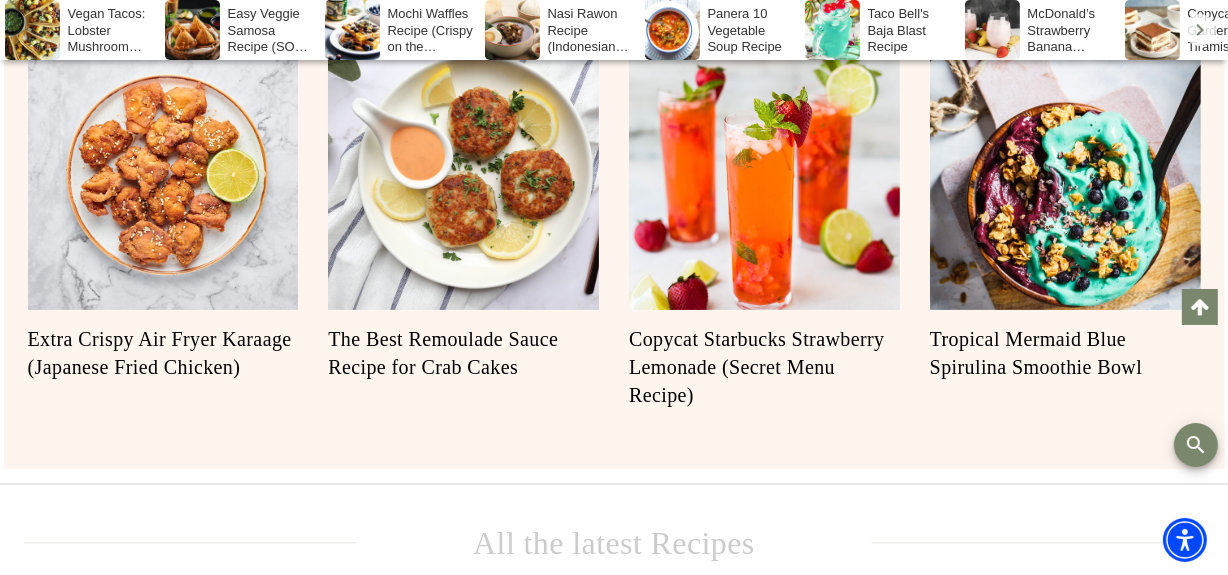 scroll, scrollTop: 400, scrollLeft: 0, axis: vertical 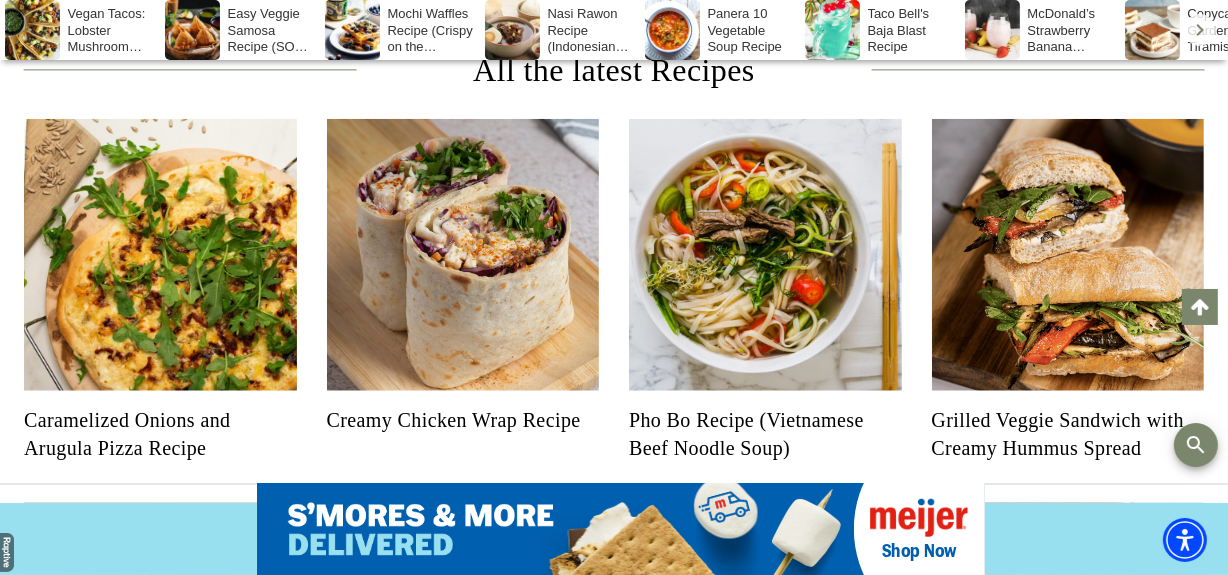 click at bounding box center (463, 255) 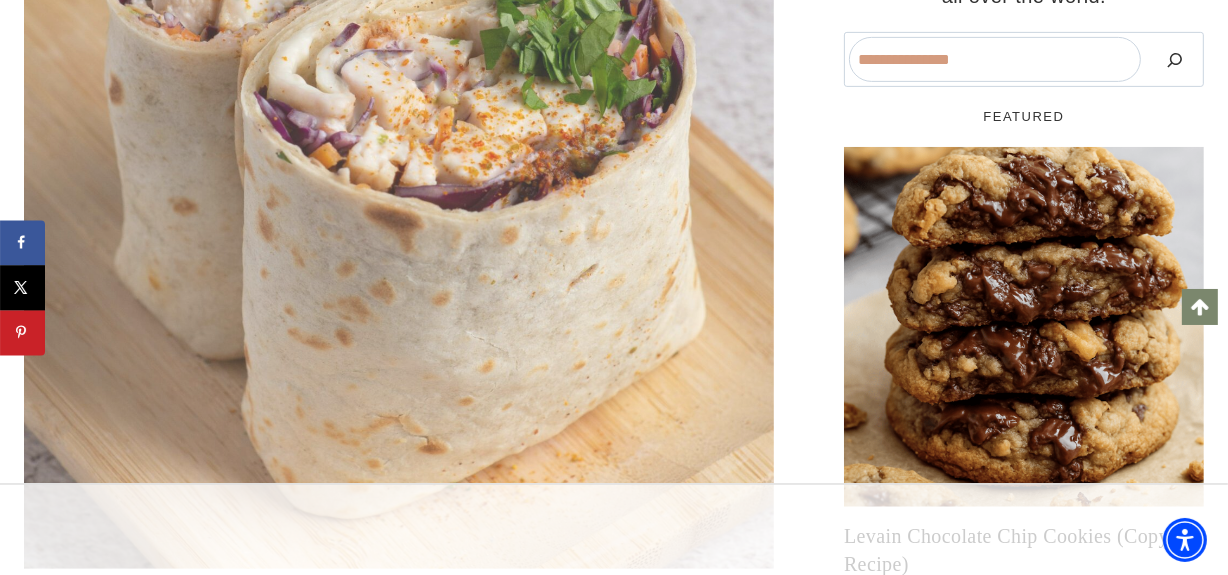 scroll, scrollTop: 945, scrollLeft: 0, axis: vertical 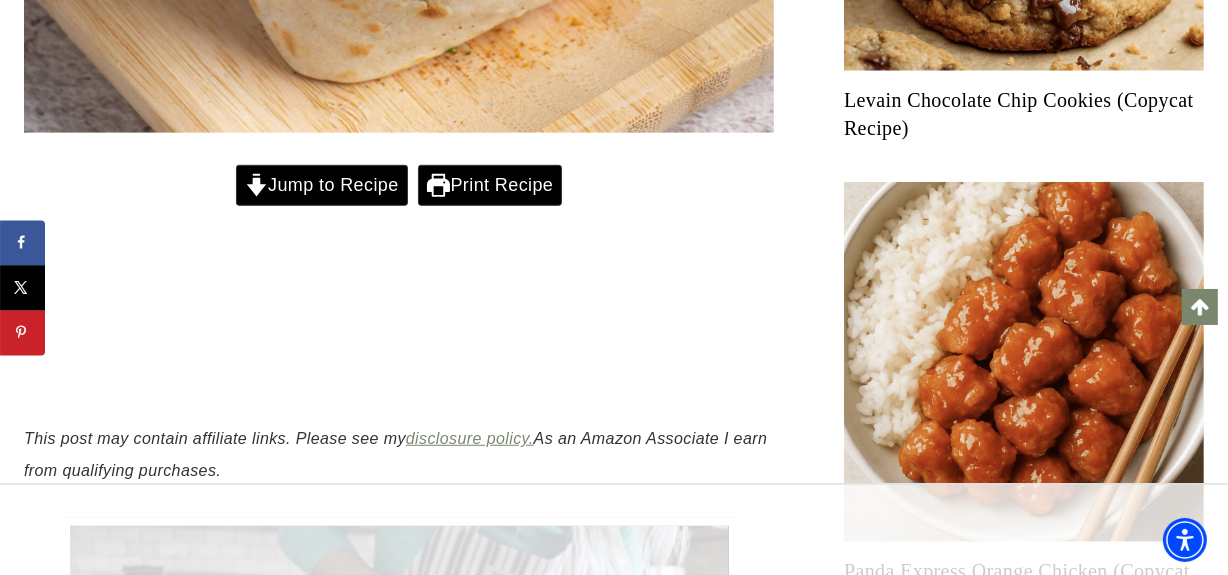 click on "Jump to Recipe" at bounding box center (322, 185) 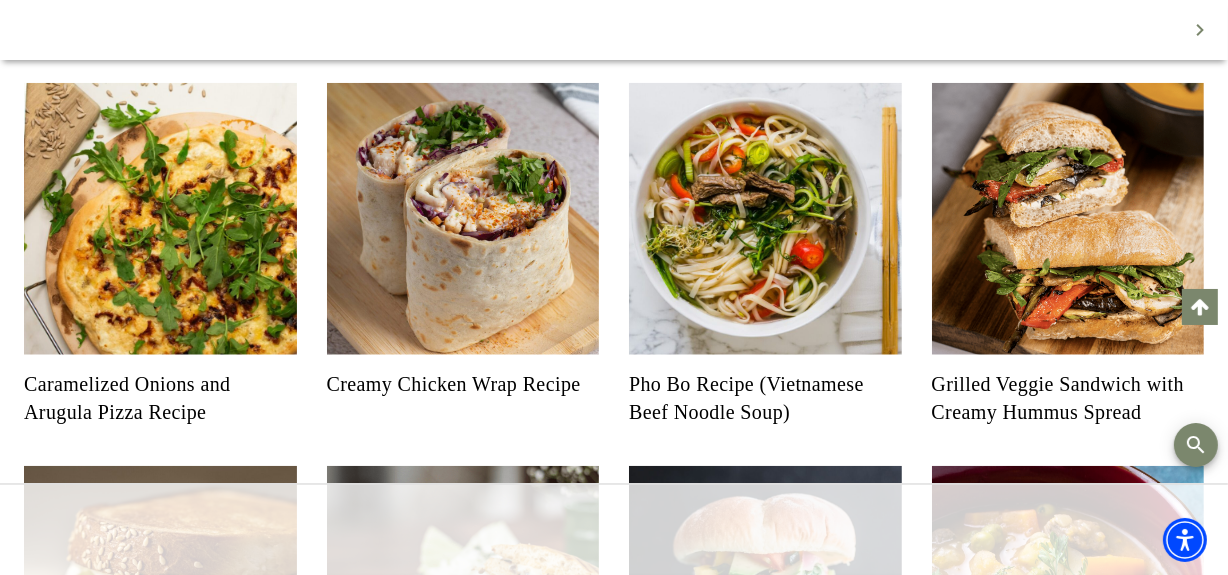 scroll, scrollTop: 1163, scrollLeft: 0, axis: vertical 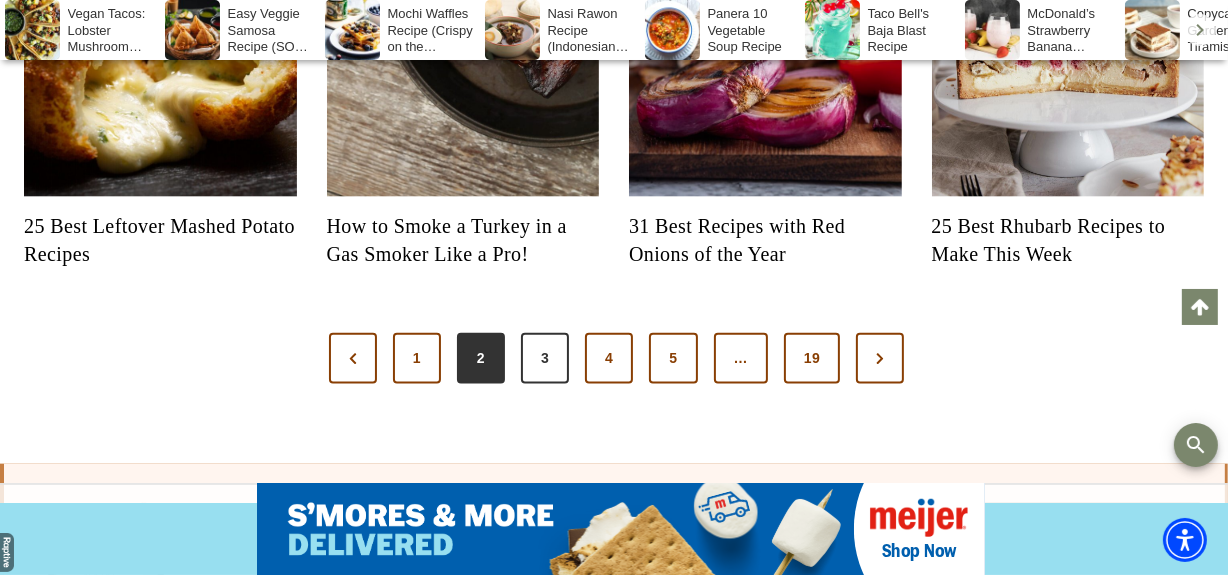 click on "3" at bounding box center [545, 359] 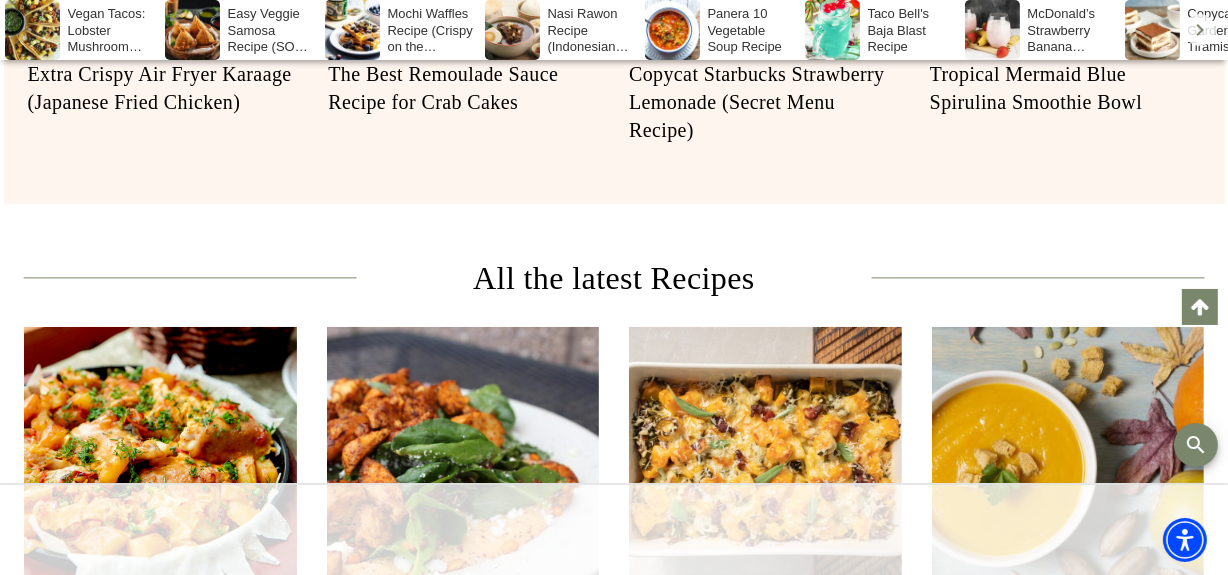 scroll, scrollTop: 800, scrollLeft: 0, axis: vertical 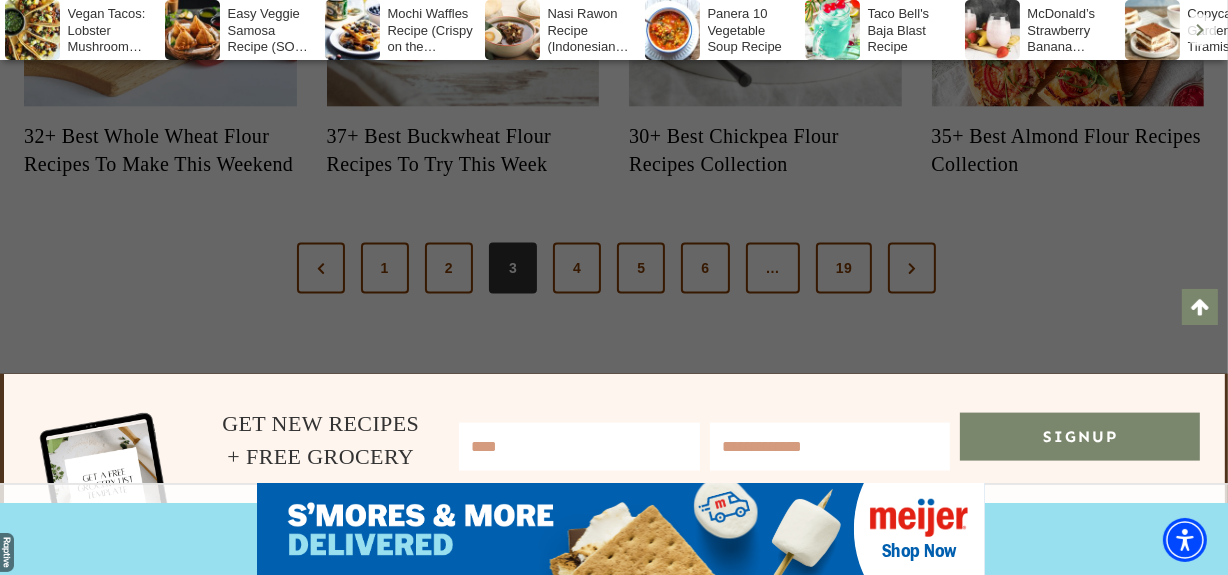 click at bounding box center [614, 287] 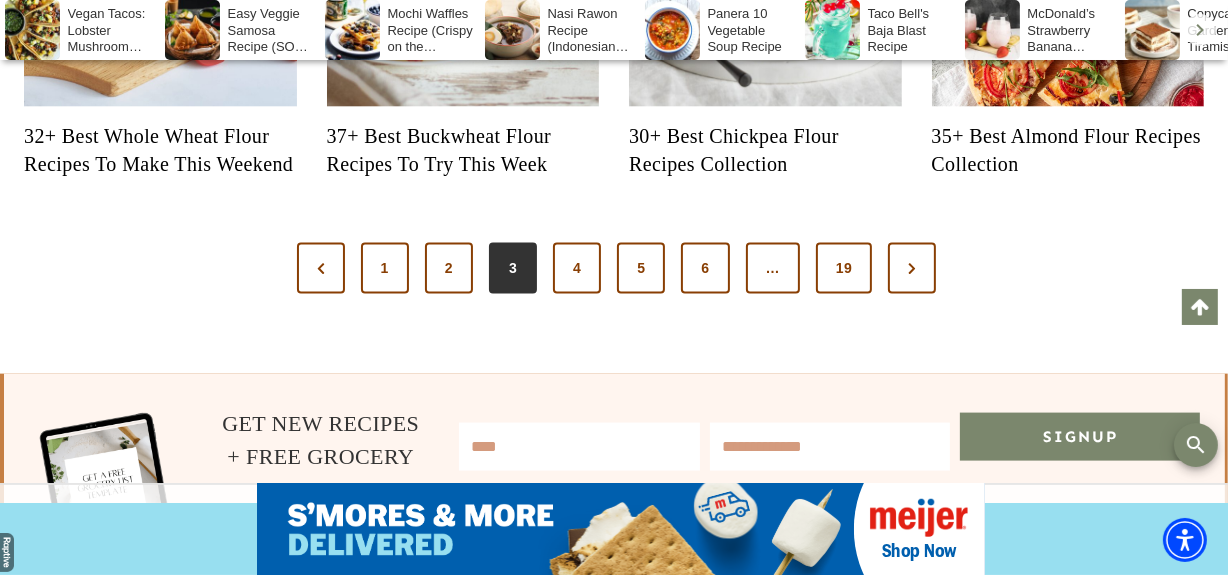 click on "4" at bounding box center (577, 269) 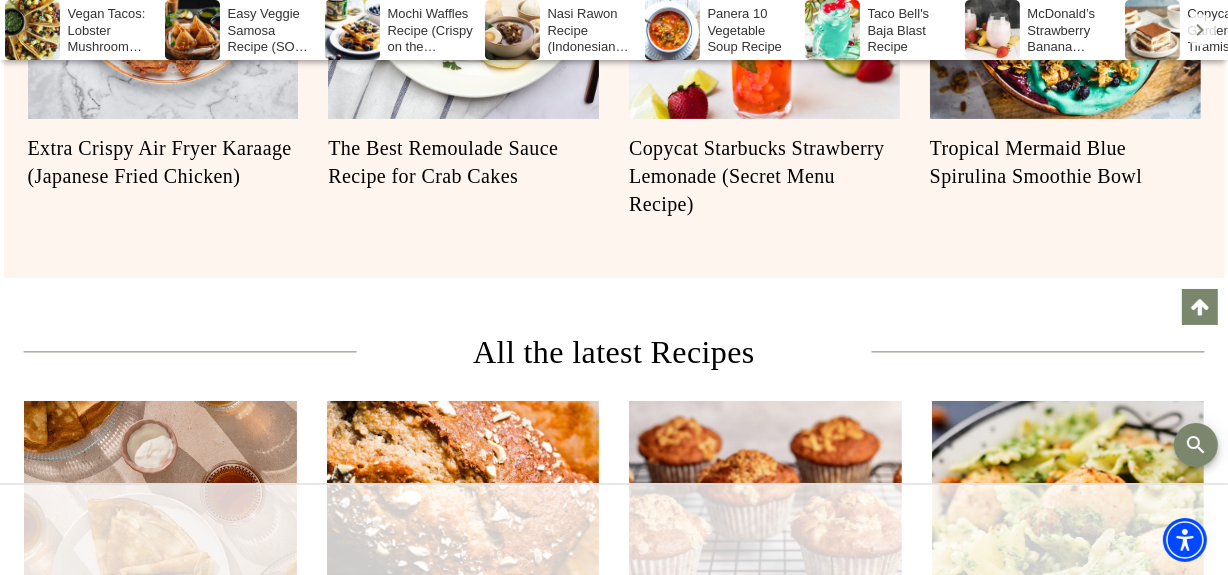 scroll, scrollTop: 800, scrollLeft: 0, axis: vertical 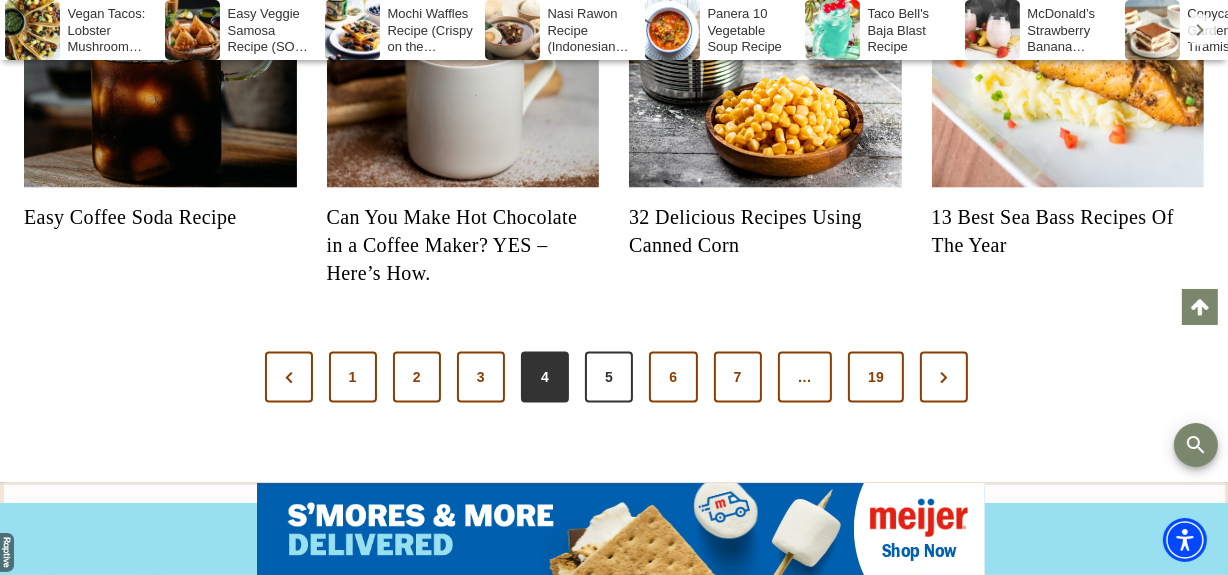 click on "5" at bounding box center [609, 378] 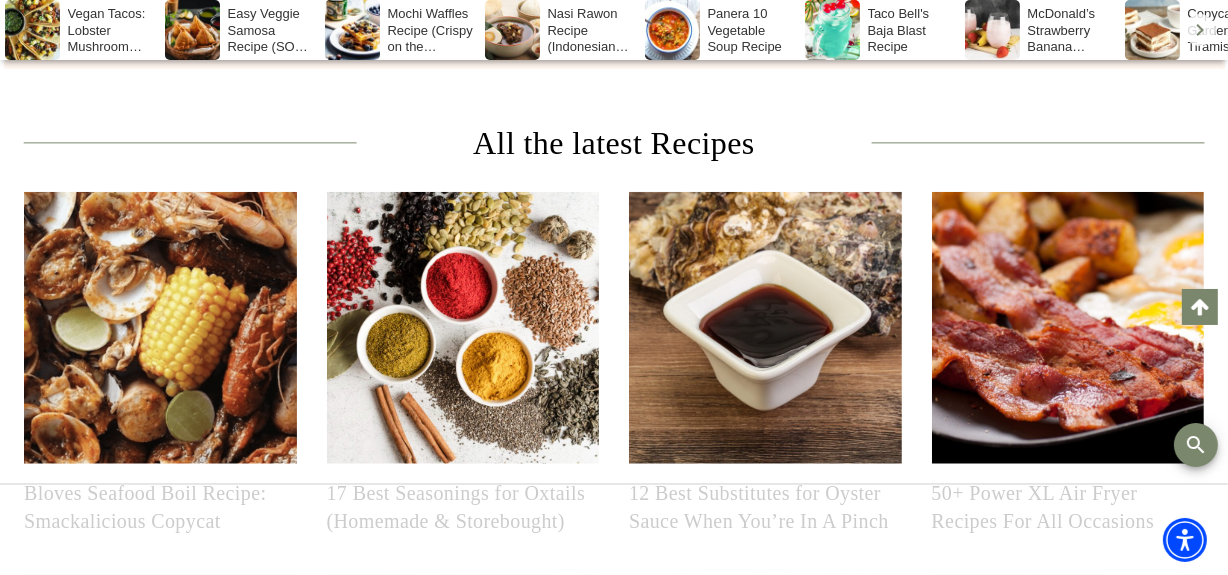 scroll, scrollTop: 800, scrollLeft: 0, axis: vertical 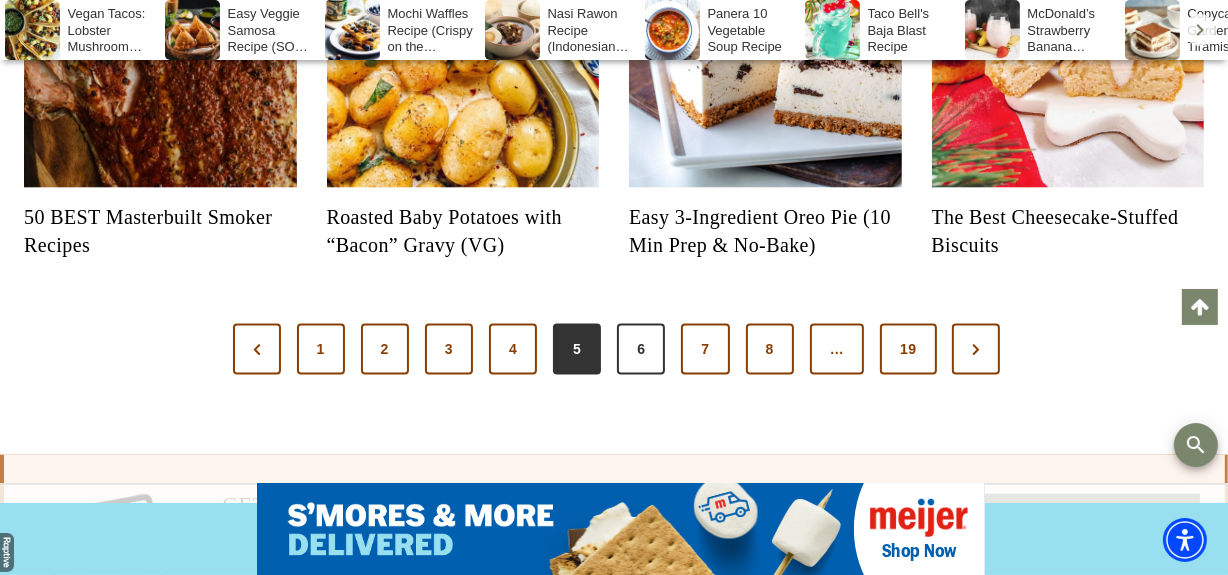click on "6" at bounding box center (641, 350) 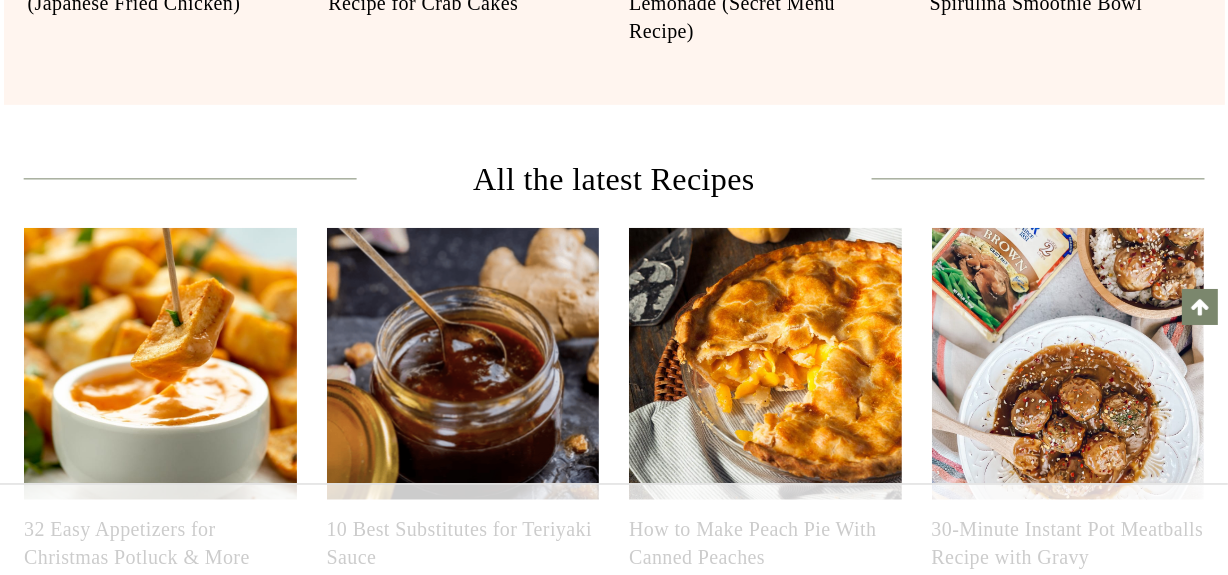 scroll, scrollTop: 618, scrollLeft: 0, axis: vertical 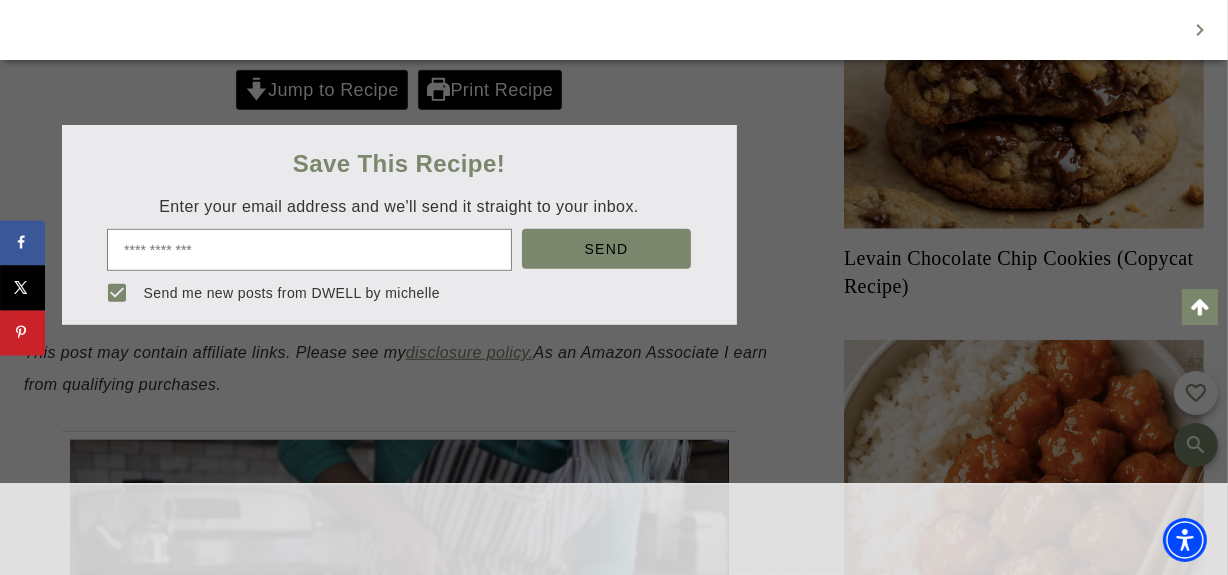 click at bounding box center (614, 287) 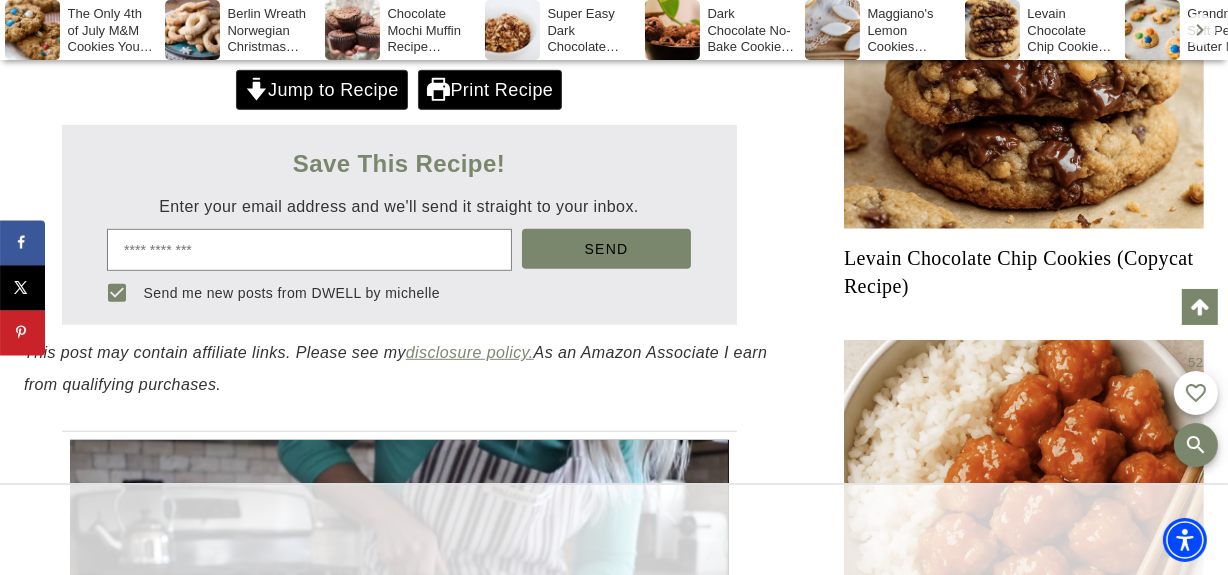 scroll, scrollTop: 0, scrollLeft: 0, axis: both 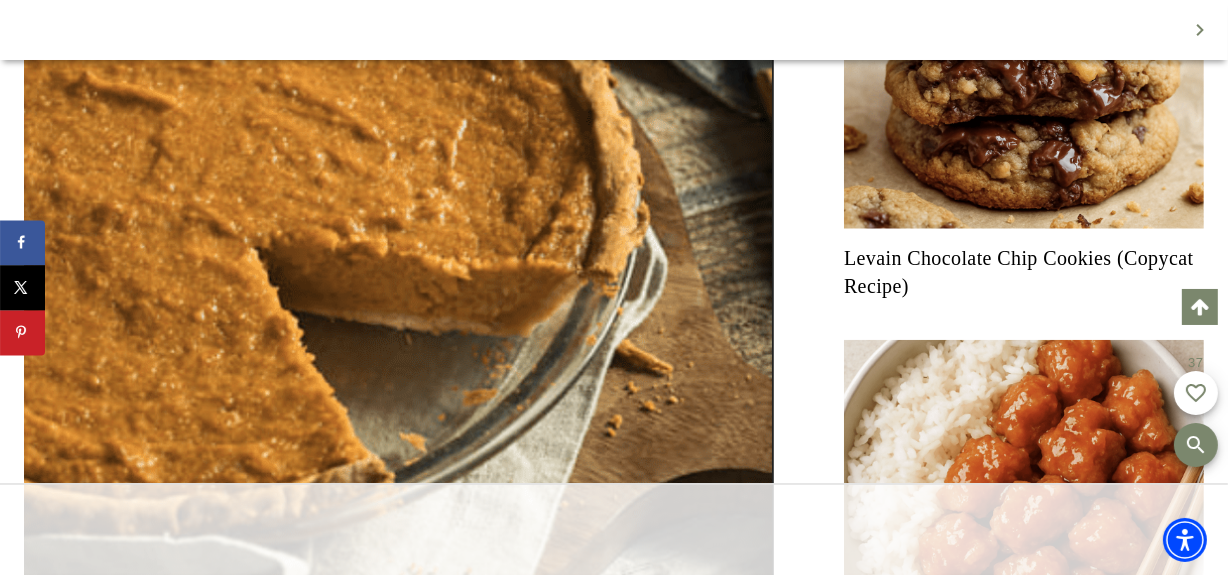 click on "Levain Chocolate Chip Cookies (Copycat Recipe)" at bounding box center (1024, 272) 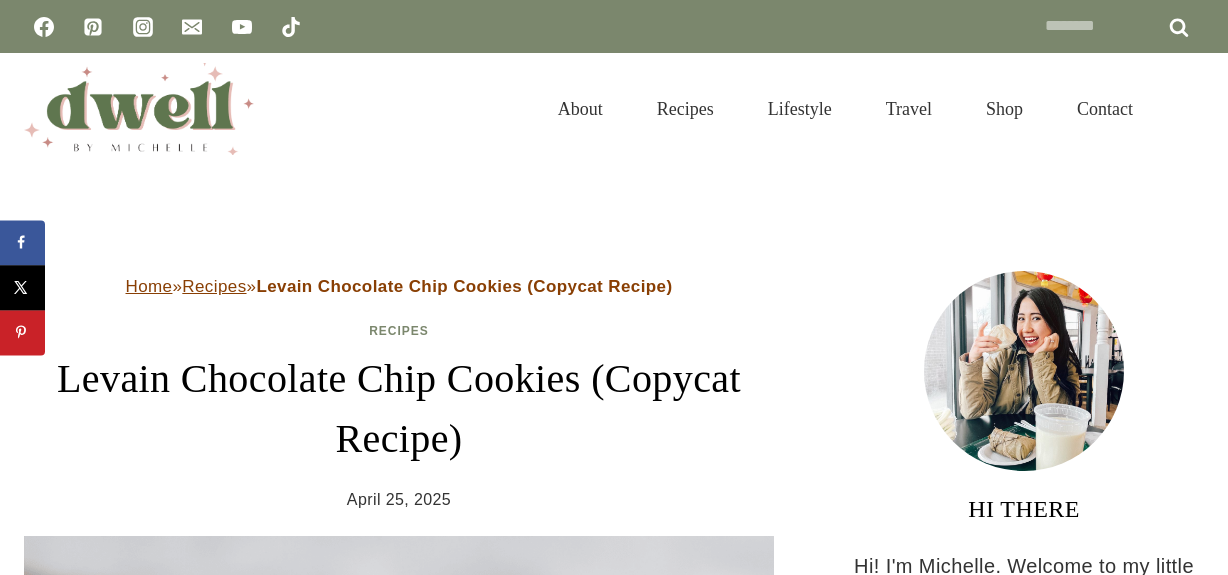 scroll, scrollTop: 0, scrollLeft: 0, axis: both 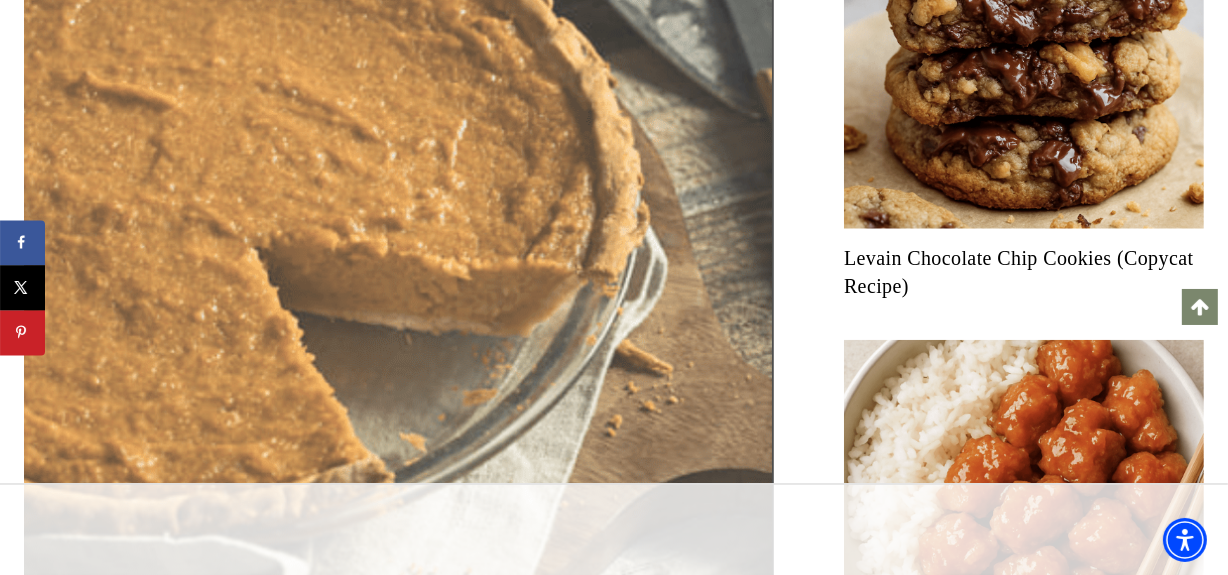 click at bounding box center [399, 75] 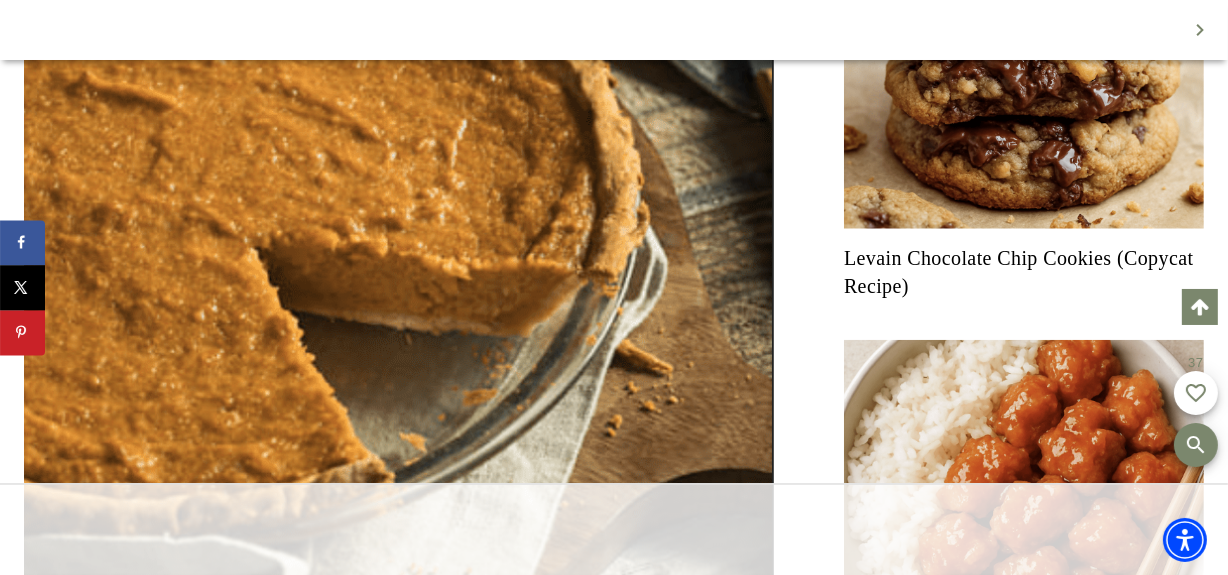 scroll, scrollTop: 0, scrollLeft: 0, axis: both 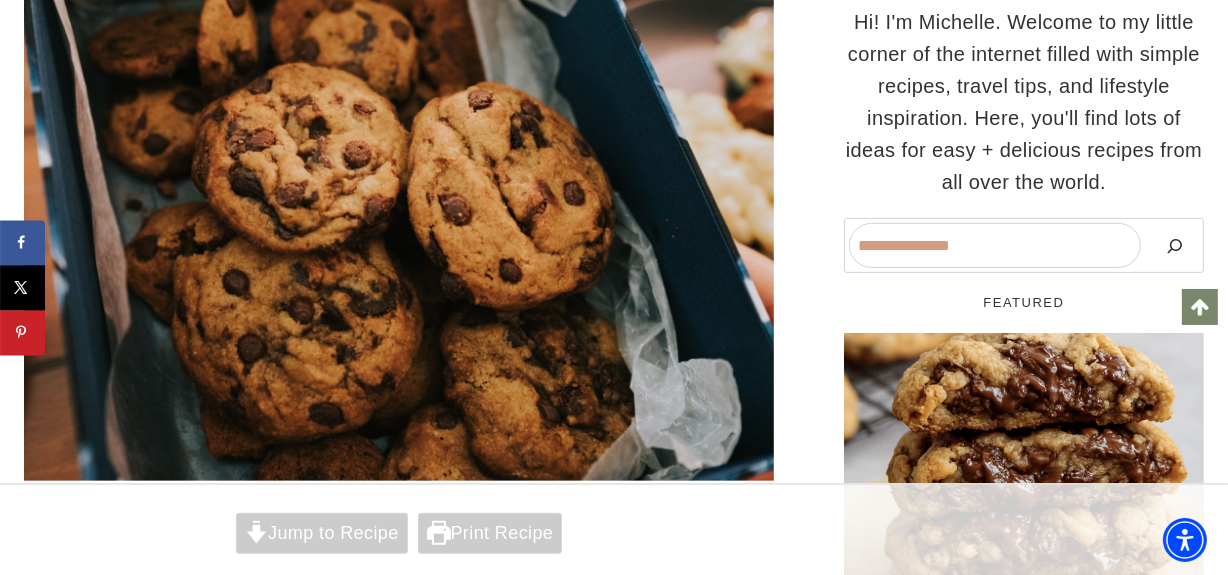 click at bounding box center (399, 669) 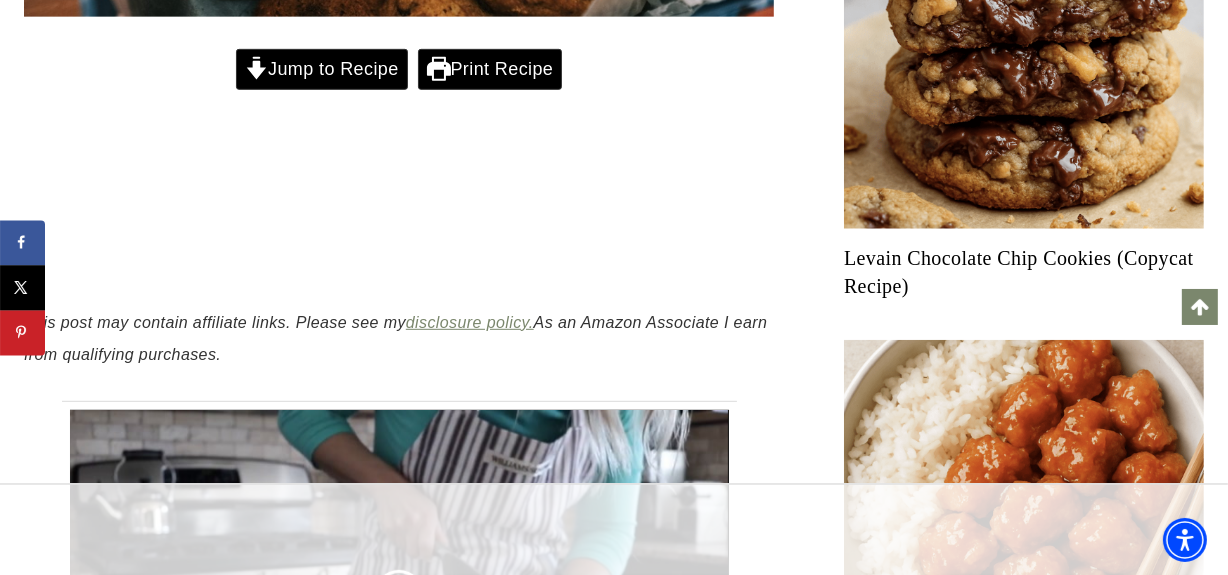 click on "Jump to Recipe" at bounding box center (322, 69) 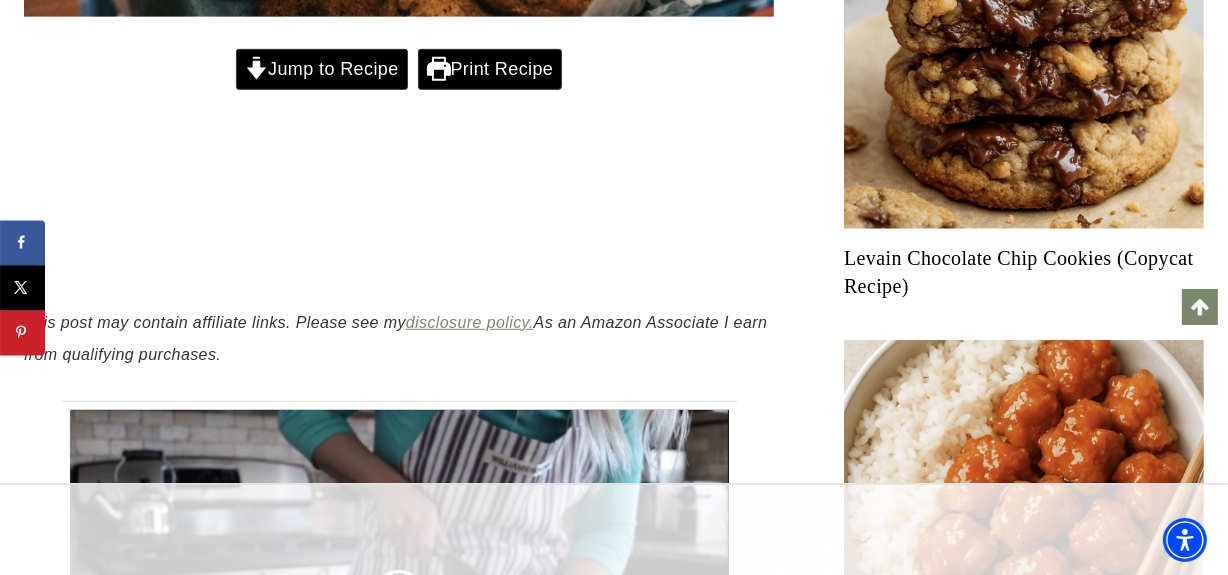 scroll, scrollTop: 11013, scrollLeft: 0, axis: vertical 